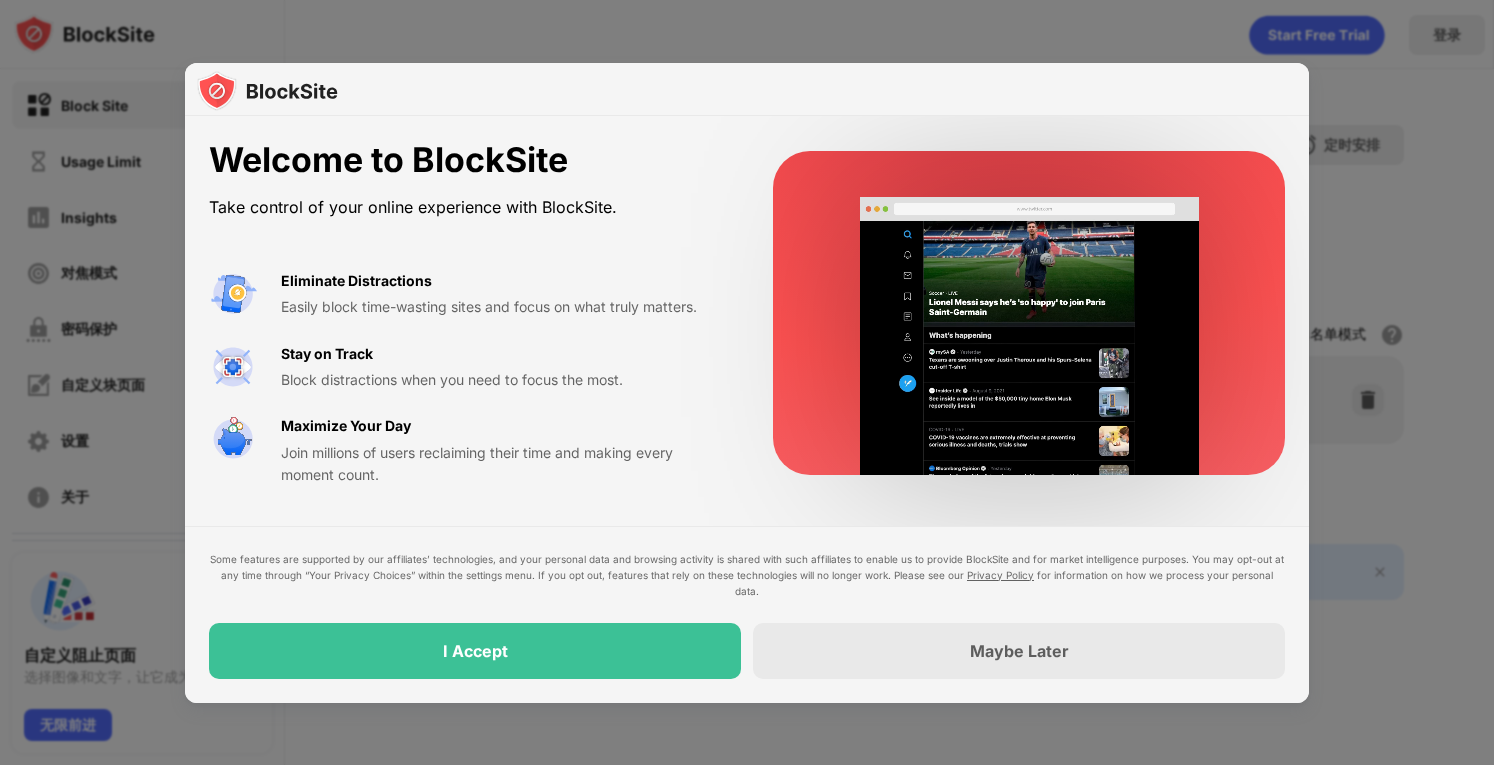 scroll, scrollTop: 0, scrollLeft: 0, axis: both 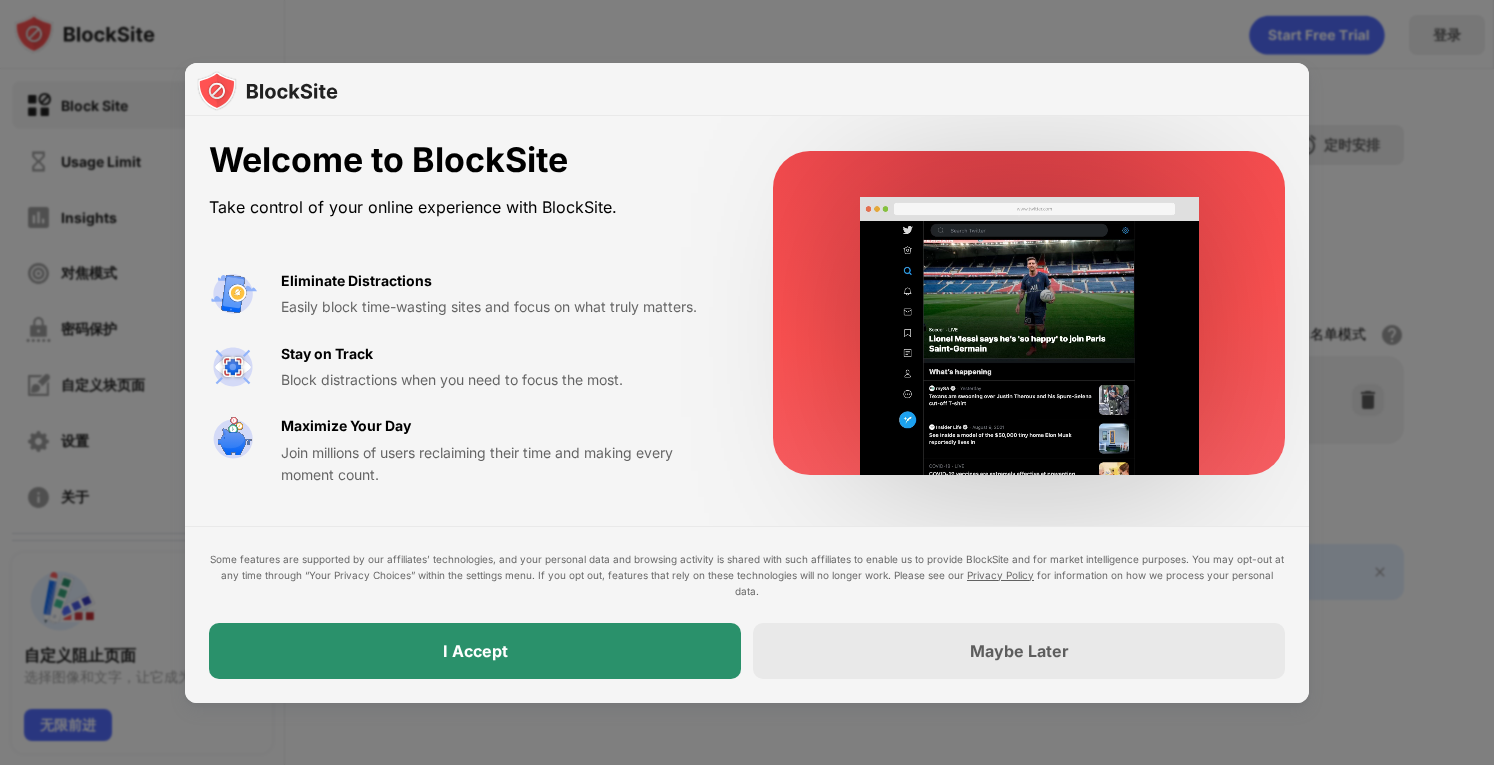click on "I Accept" at bounding box center (475, 651) 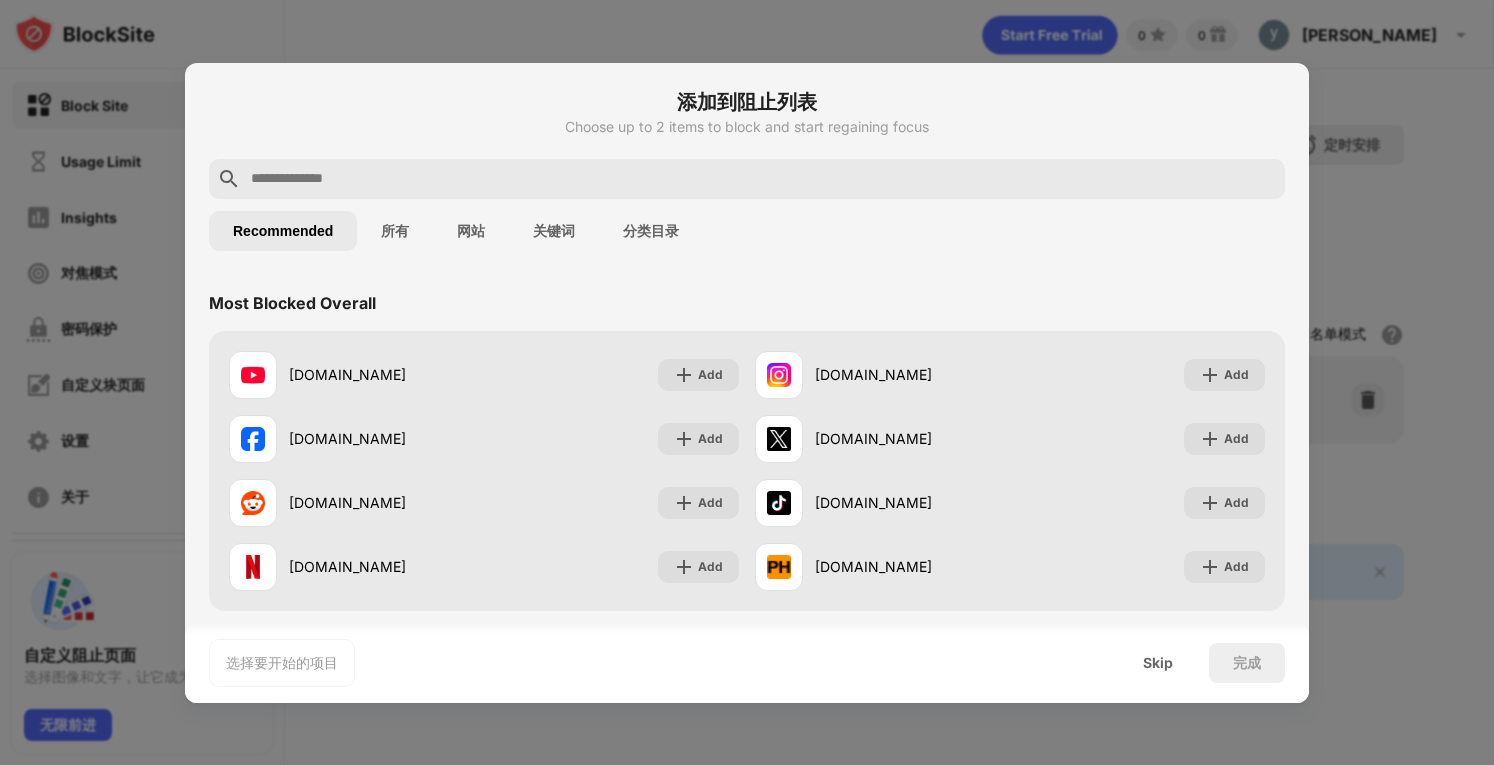 click at bounding box center (763, 179) 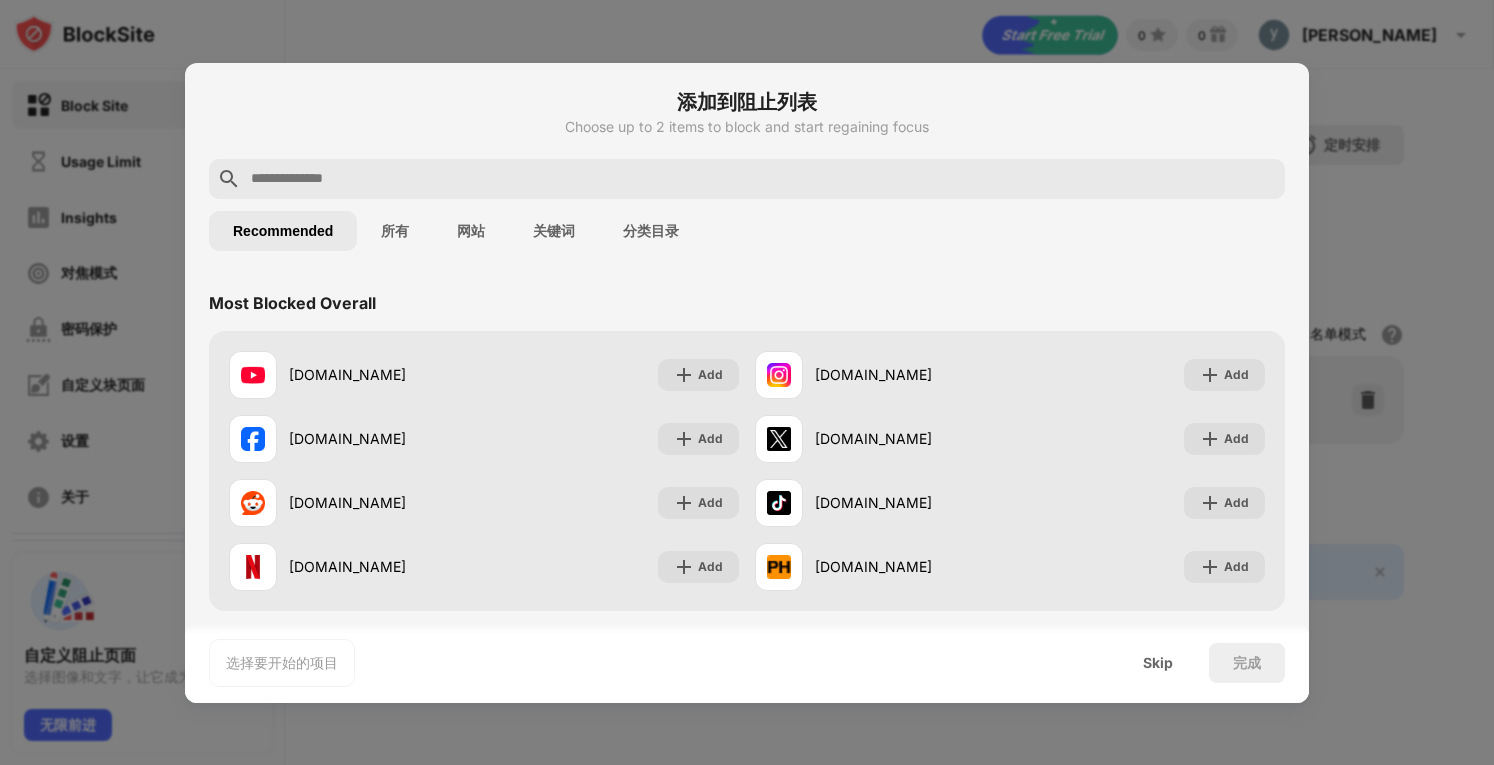 click at bounding box center (763, 179) 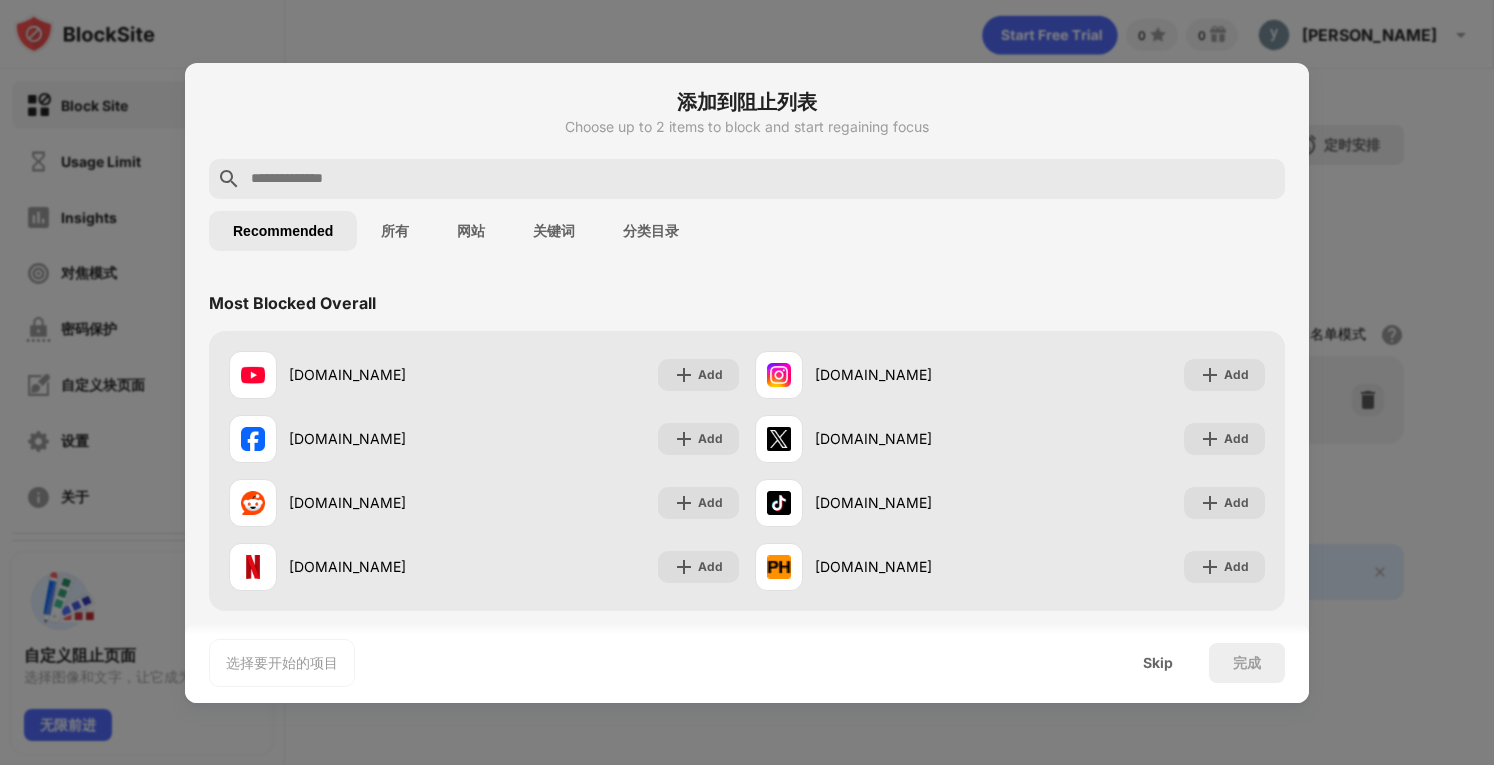 click at bounding box center [763, 179] 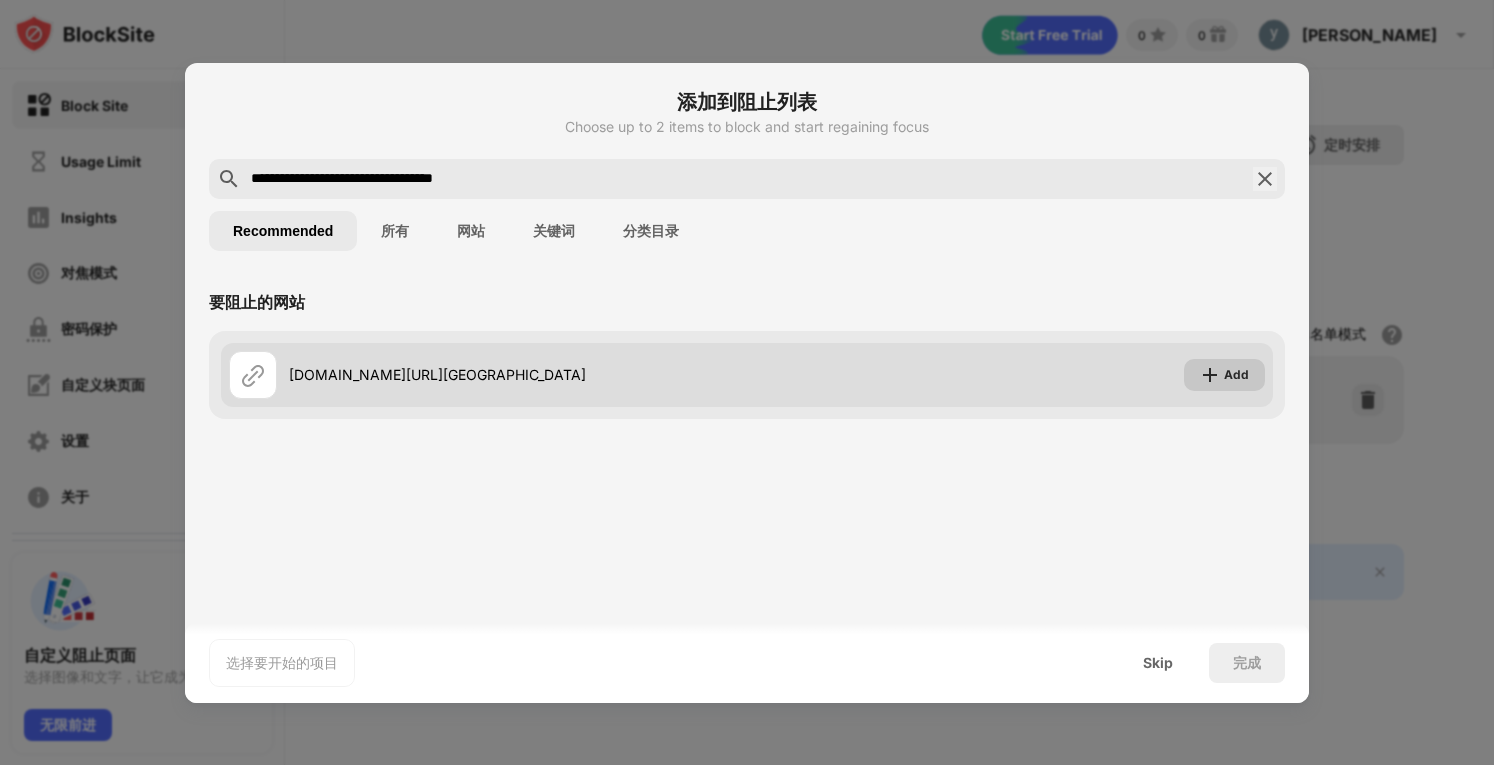 type on "**********" 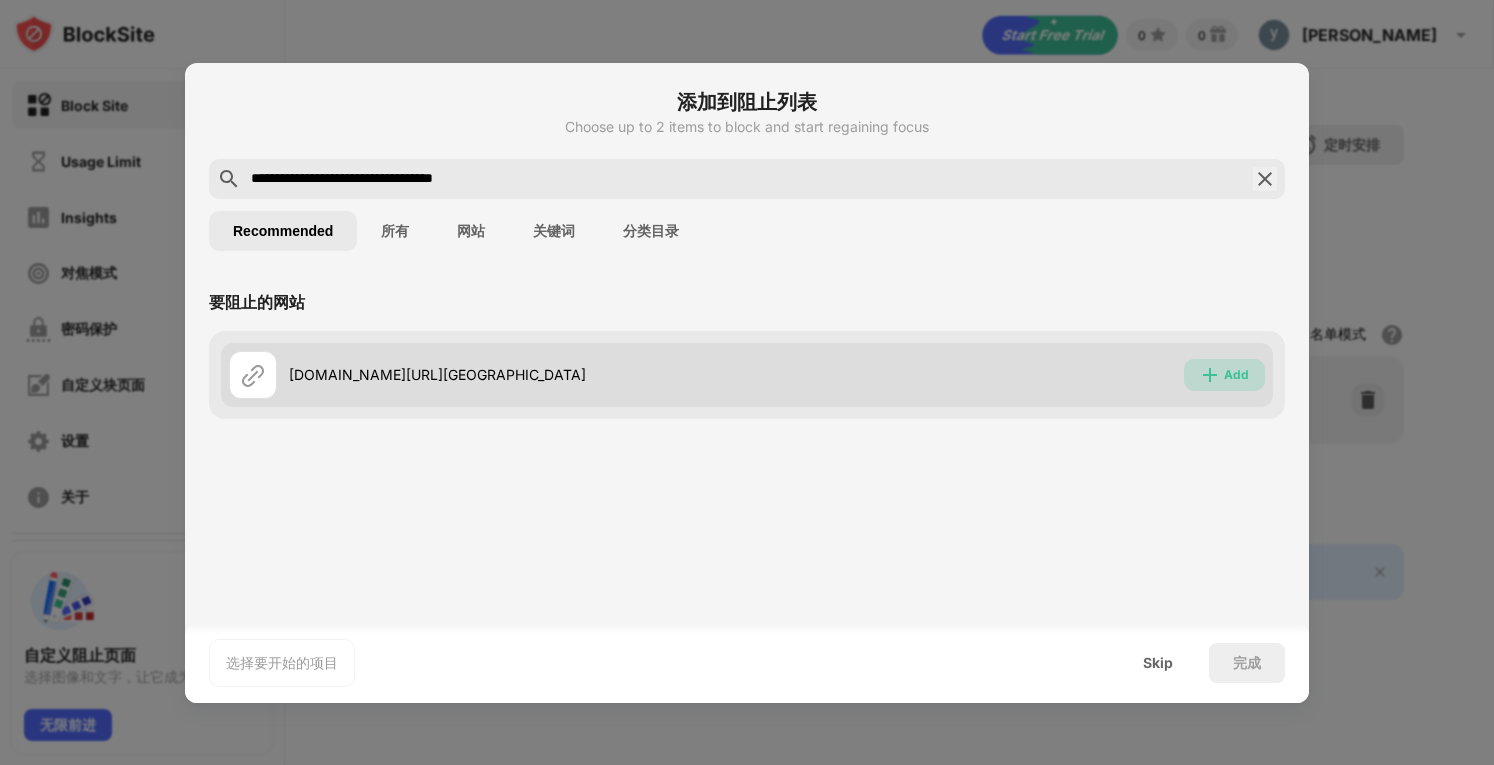 click on "Add" at bounding box center (1236, 375) 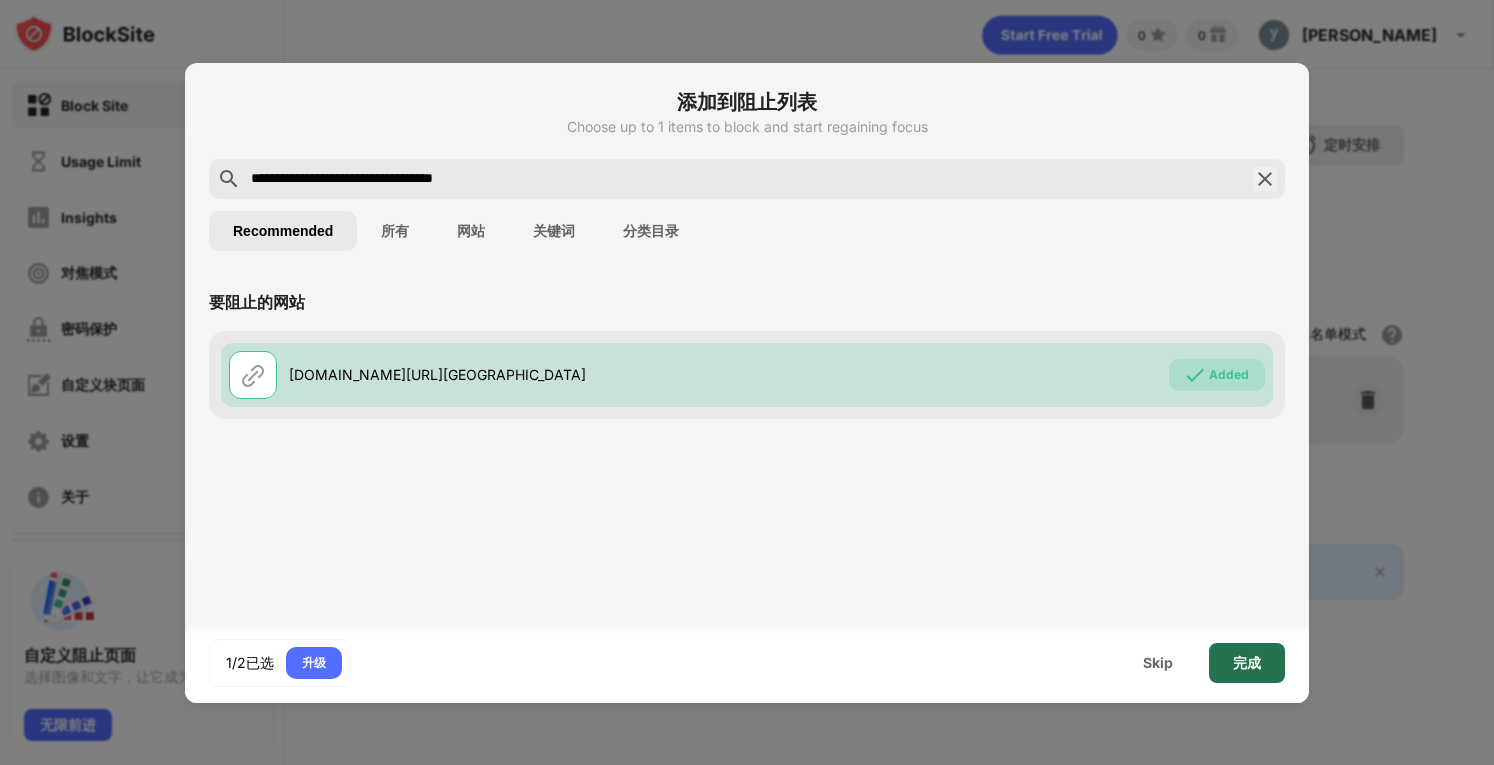 click on "完成" at bounding box center (1247, 663) 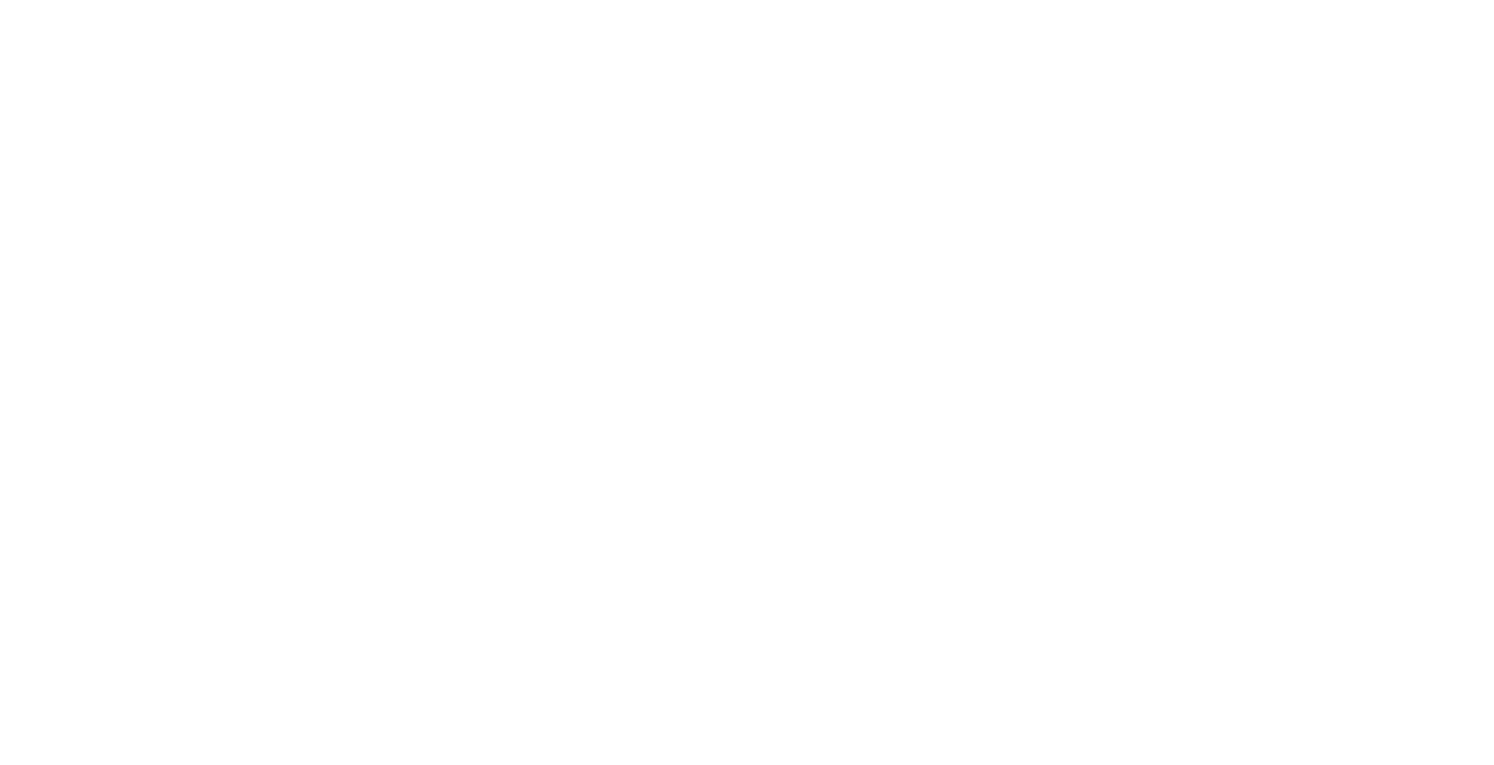 scroll, scrollTop: 0, scrollLeft: 0, axis: both 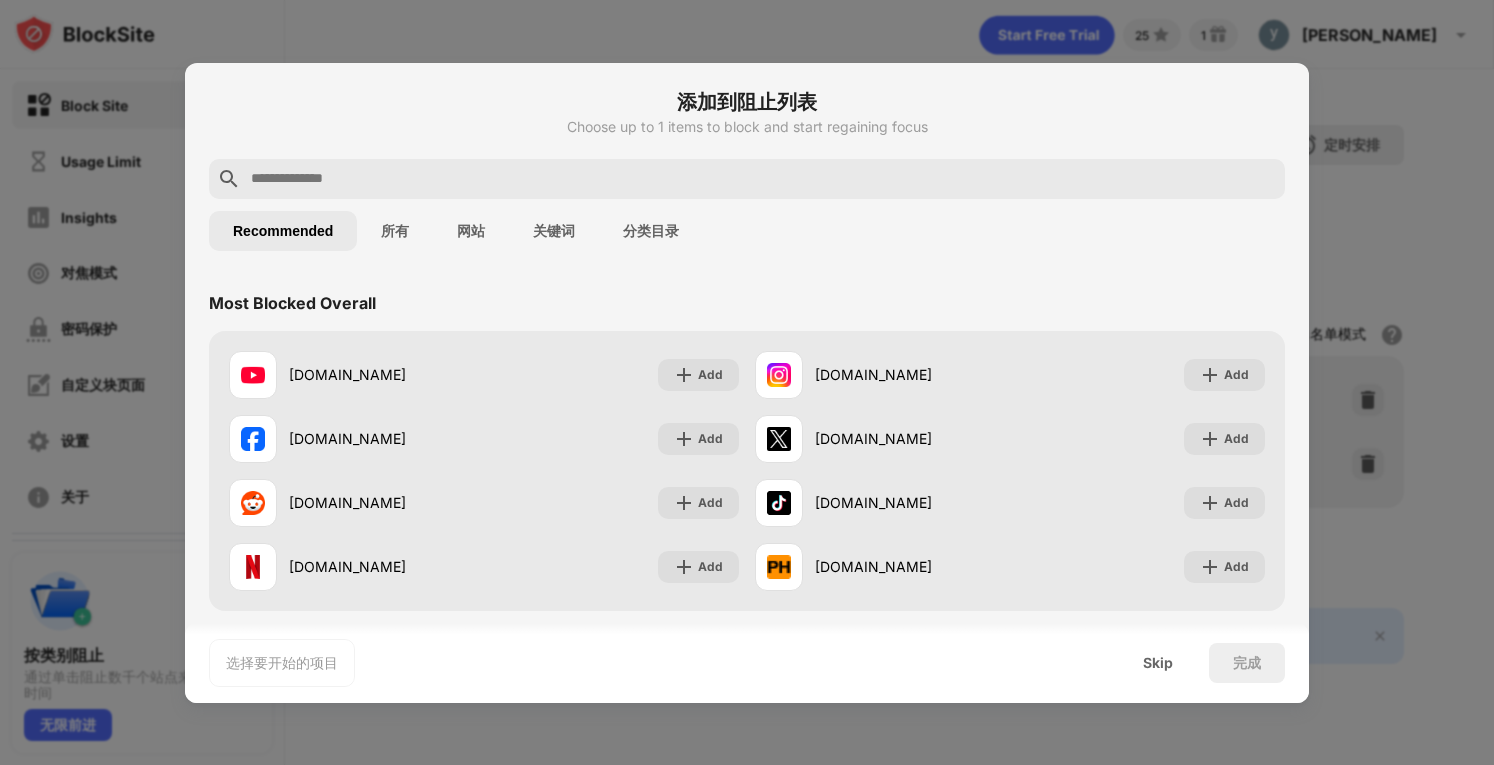 click at bounding box center (763, 179) 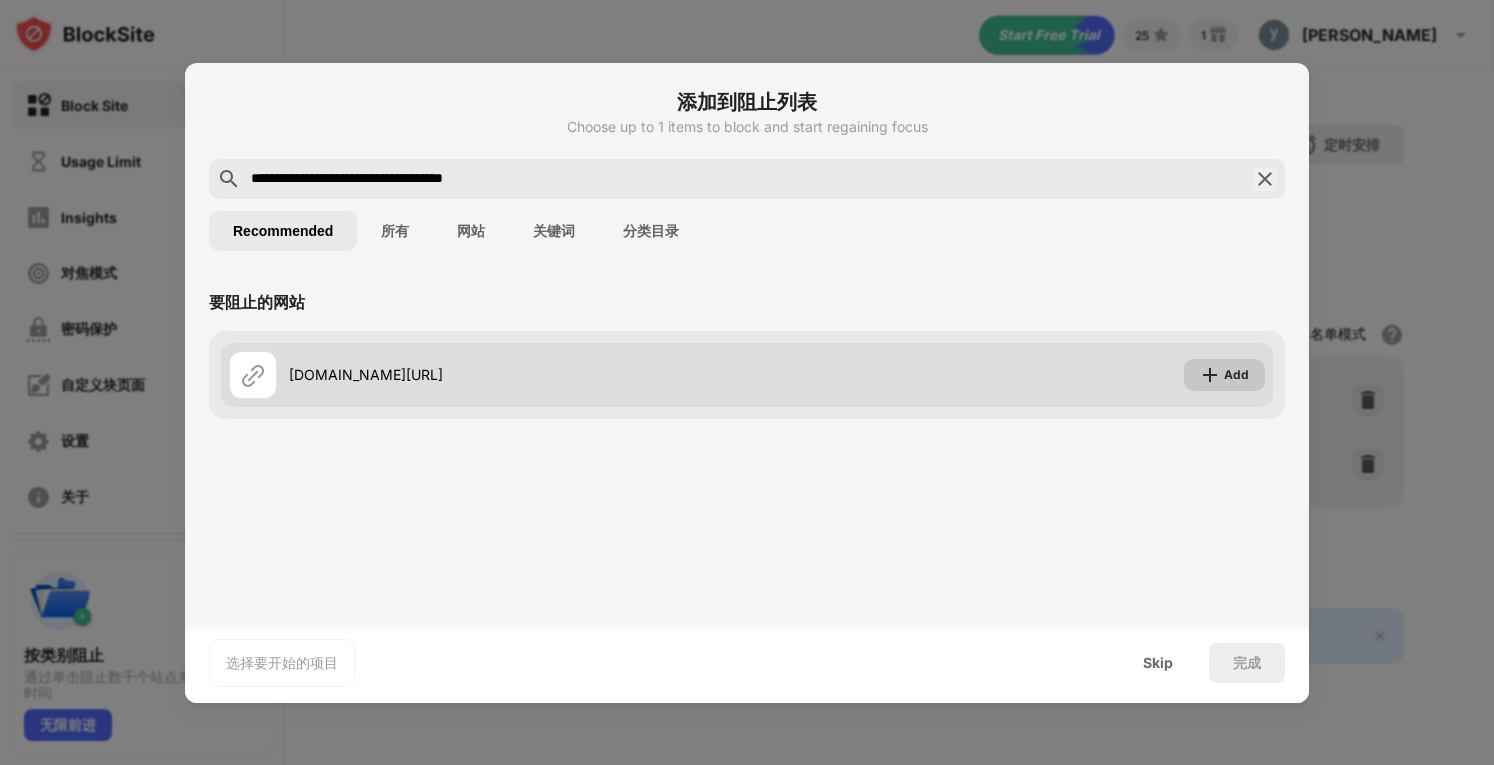 type on "**********" 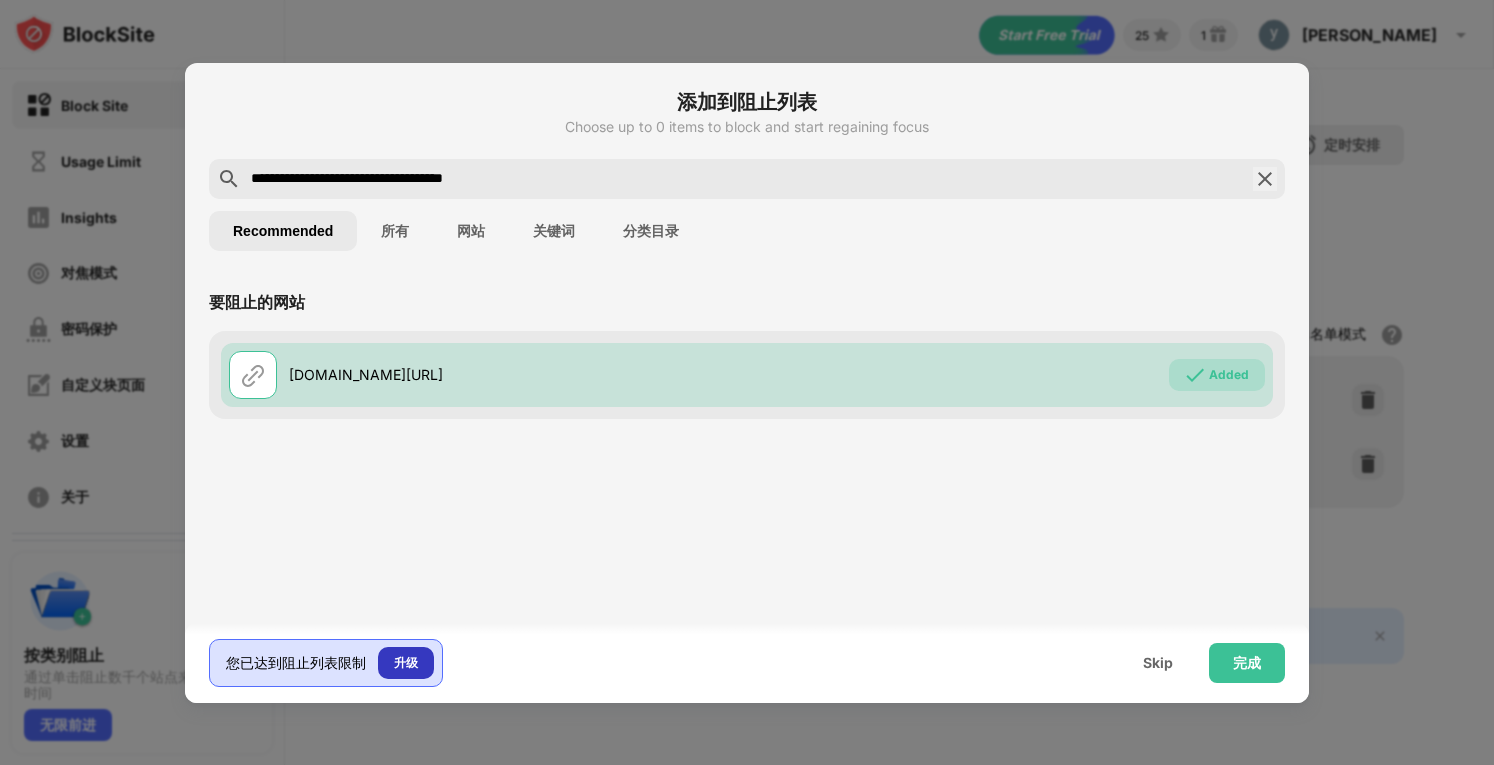 click on "升级" at bounding box center [406, 663] 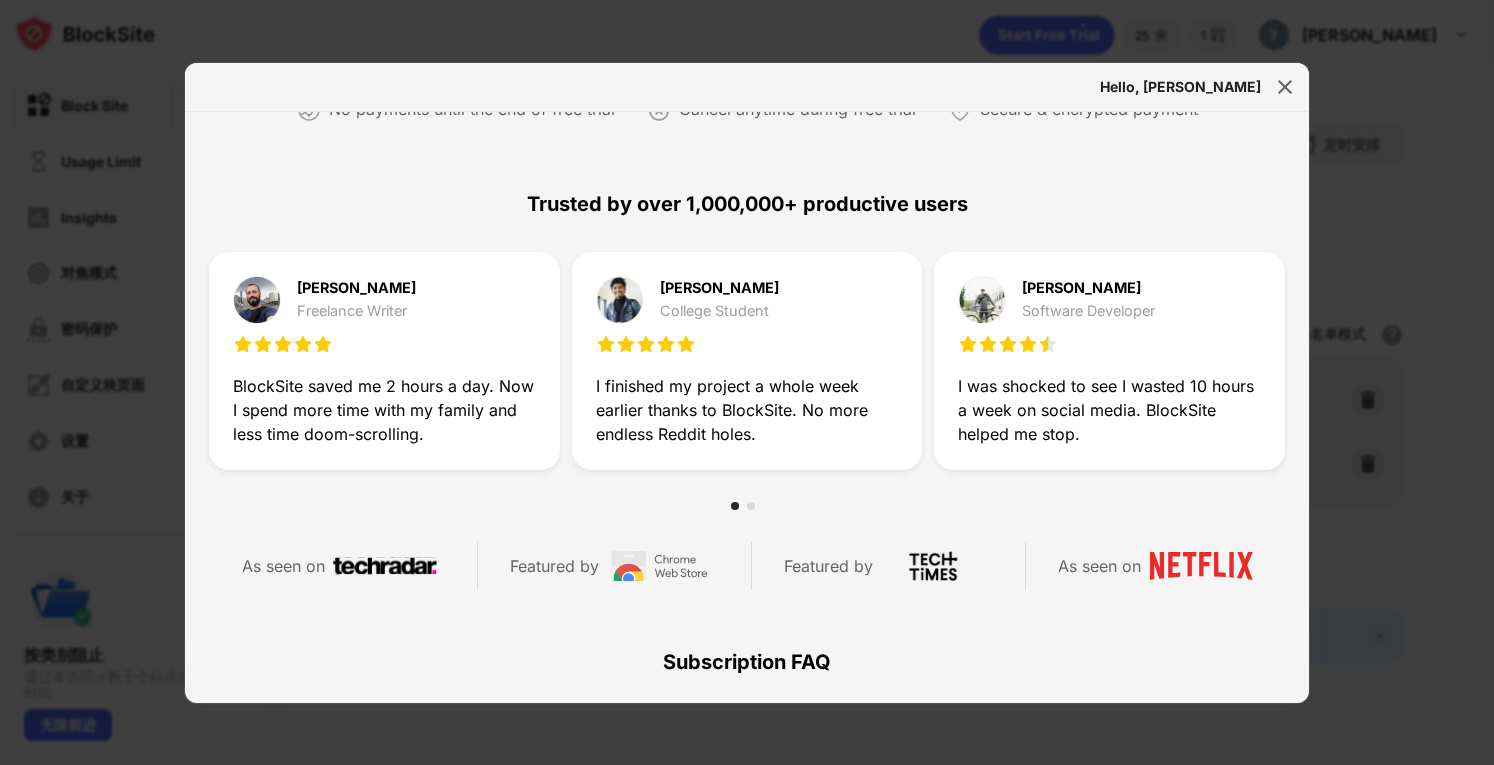scroll, scrollTop: 500, scrollLeft: 0, axis: vertical 